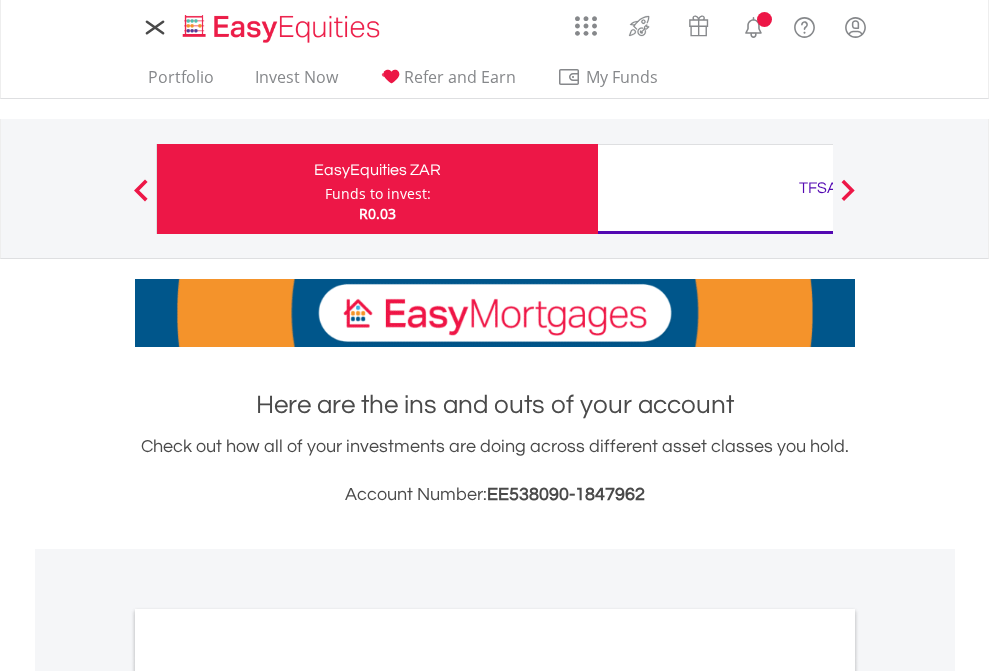 scroll, scrollTop: 0, scrollLeft: 0, axis: both 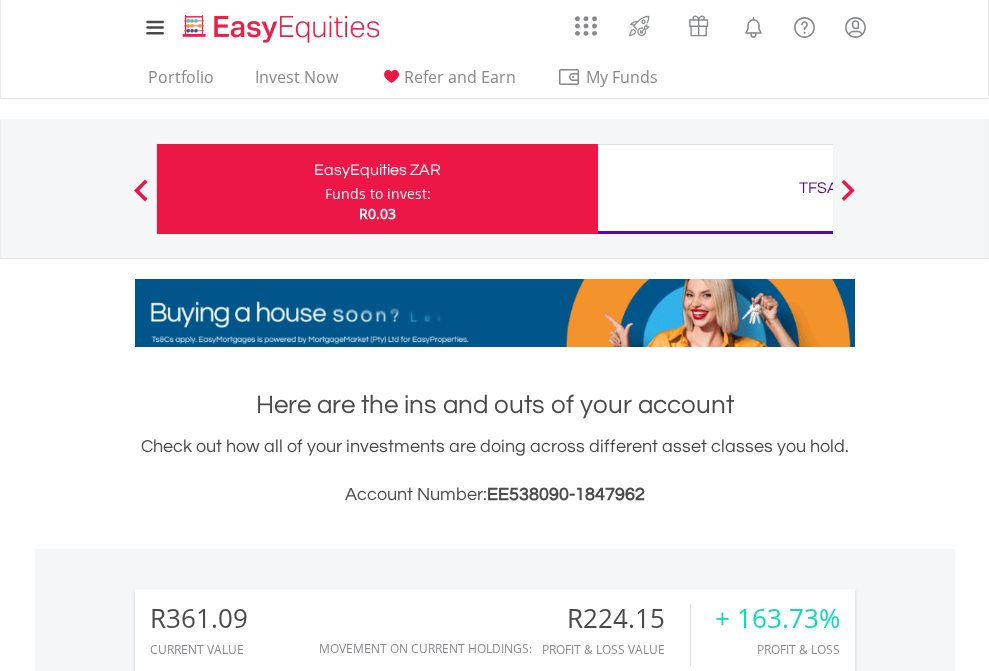 click on "Funds to invest:" at bounding box center (378, 194) 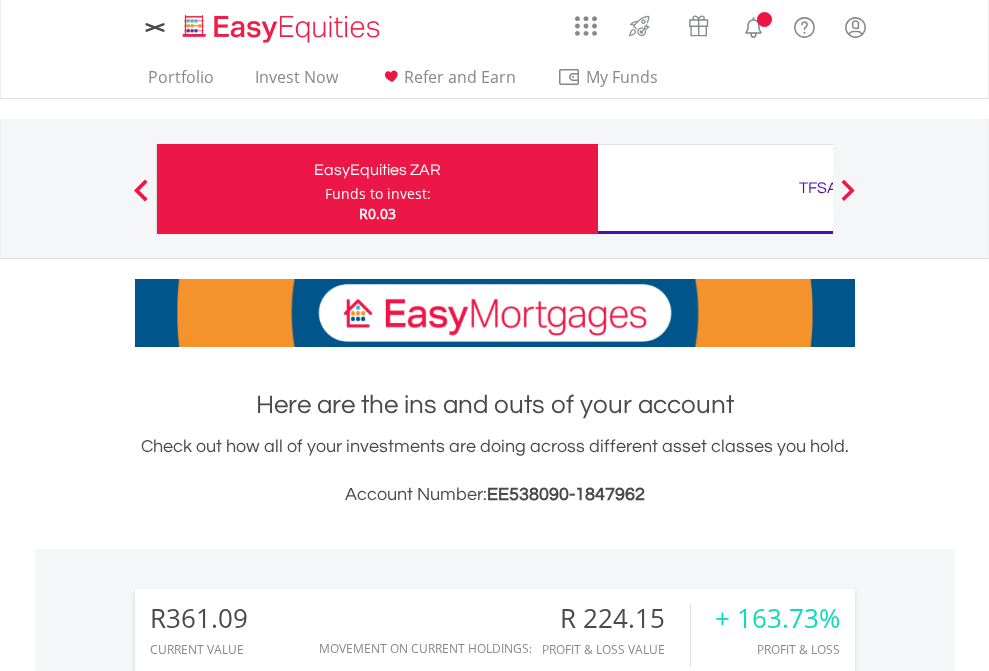 scroll, scrollTop: 0, scrollLeft: 0, axis: both 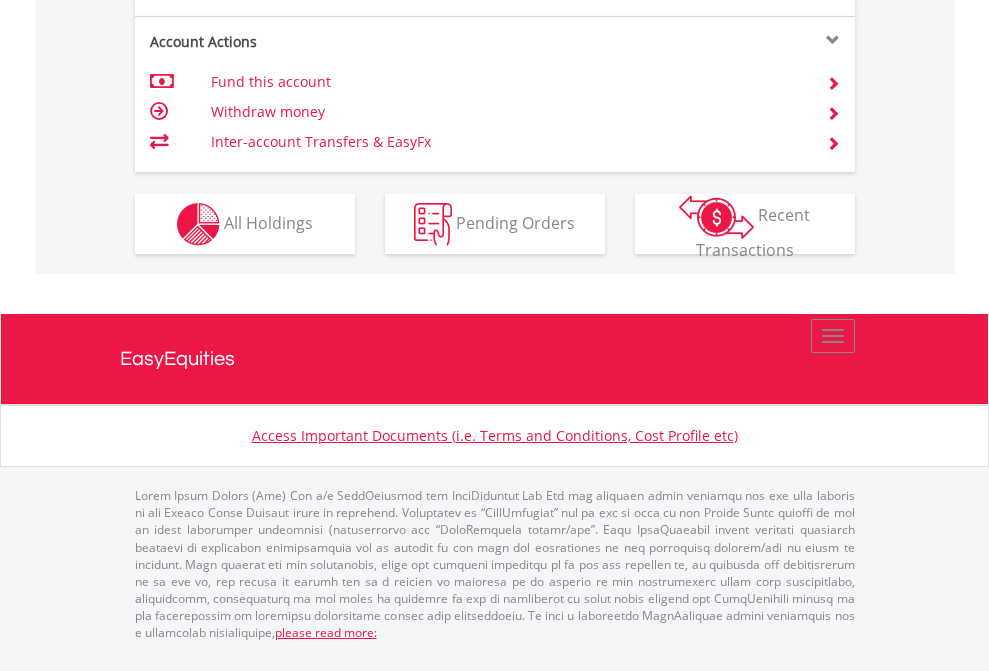 click on "Investment types" at bounding box center [706, -337] 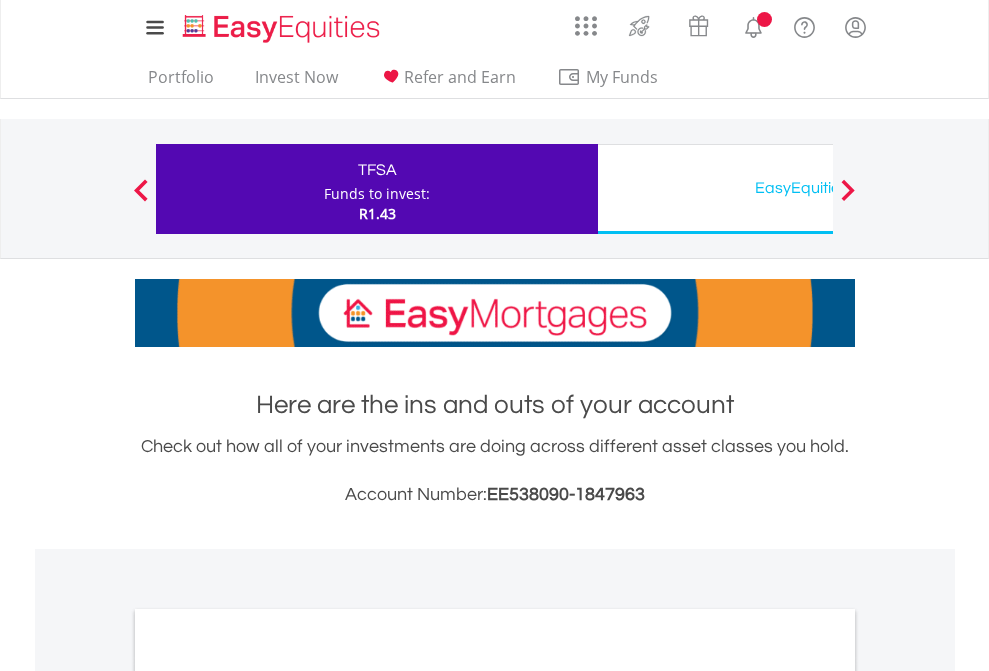 scroll, scrollTop: 0, scrollLeft: 0, axis: both 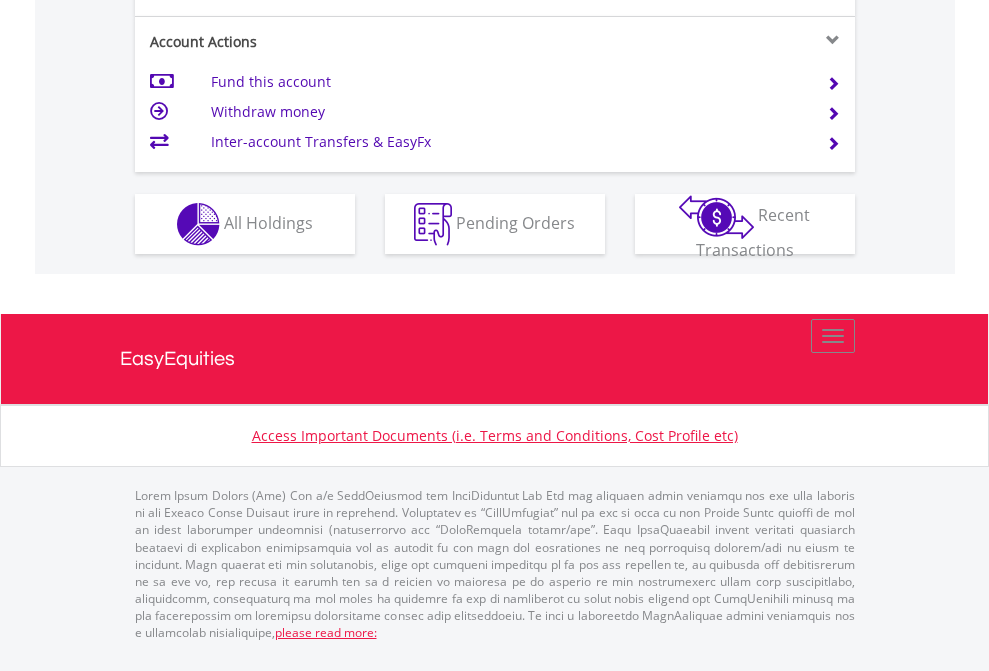 click on "Investment types" at bounding box center (706, -337) 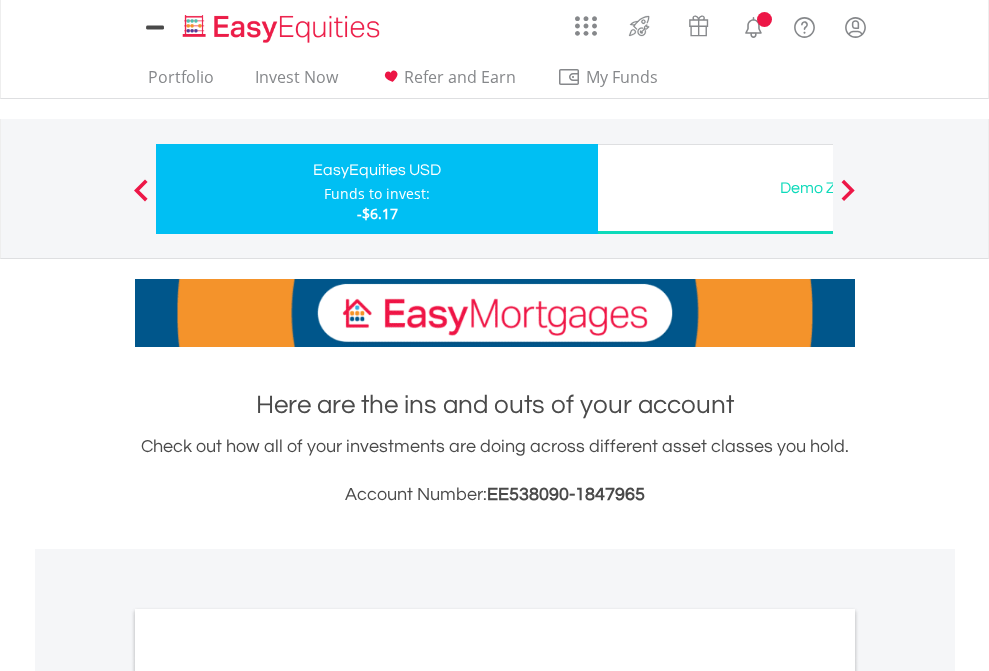 scroll, scrollTop: 0, scrollLeft: 0, axis: both 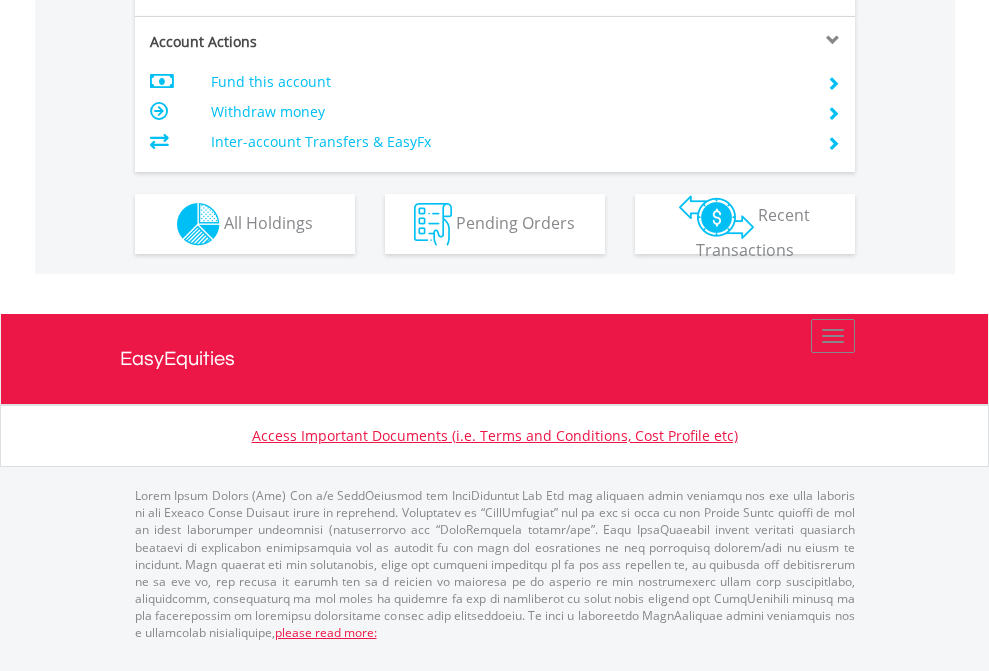 click on "Investment types" at bounding box center (706, -337) 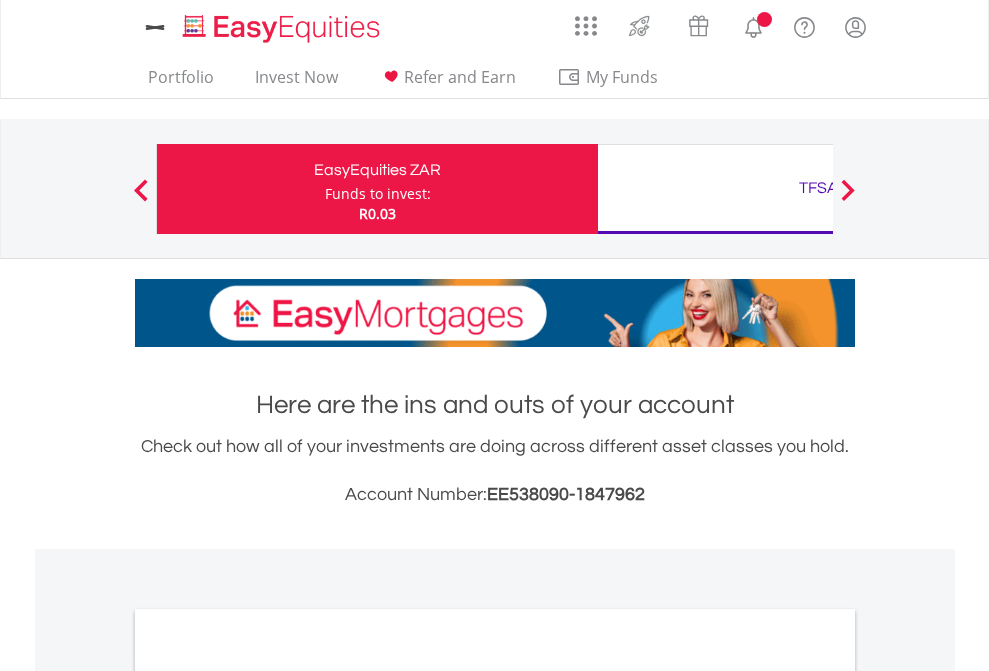 click on "All Holdings" at bounding box center (268, 1096) 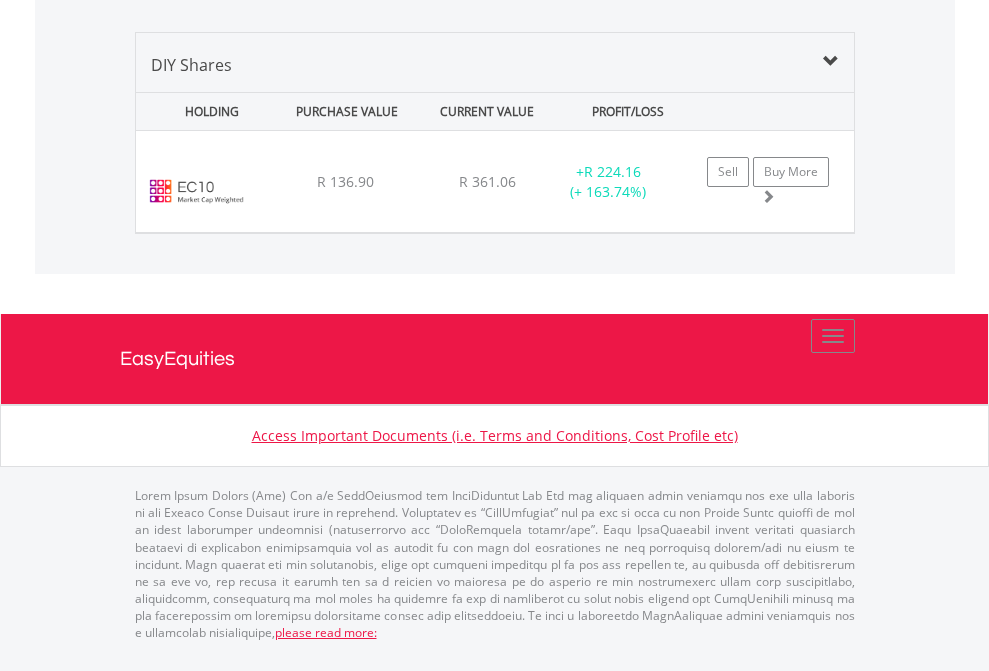 click on "TFSA" at bounding box center (818, -968) 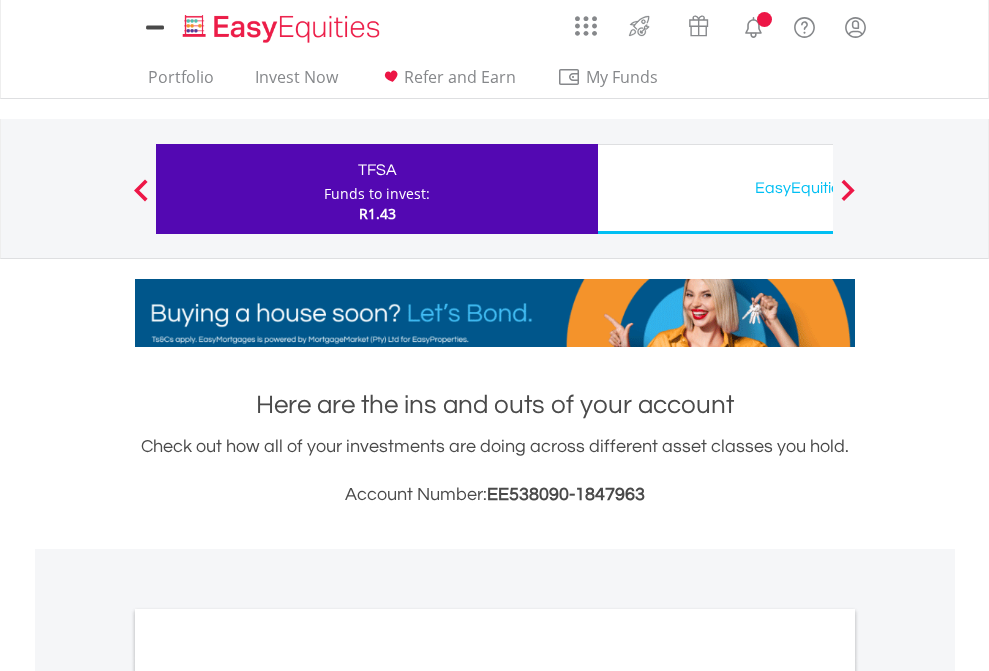 scroll, scrollTop: 0, scrollLeft: 0, axis: both 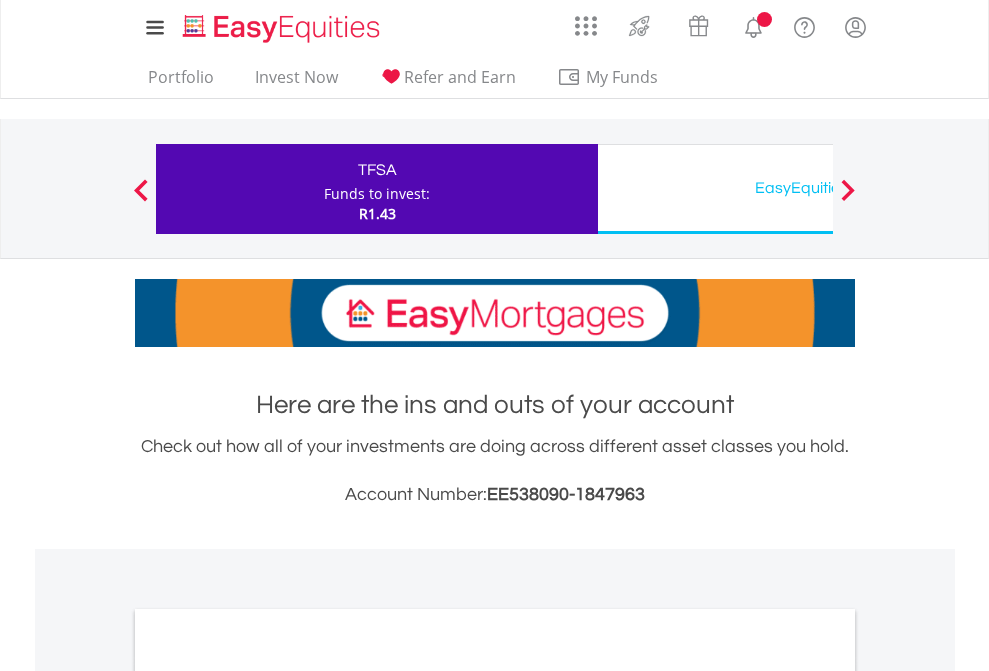 click on "All Holdings" at bounding box center [268, 1096] 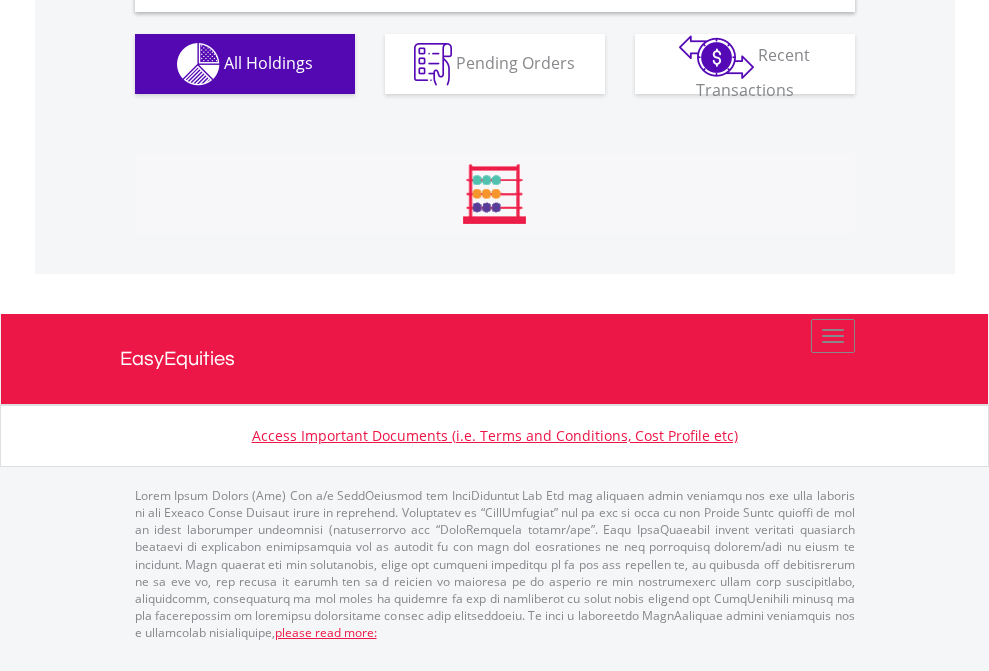 scroll, scrollTop: 1898, scrollLeft: 0, axis: vertical 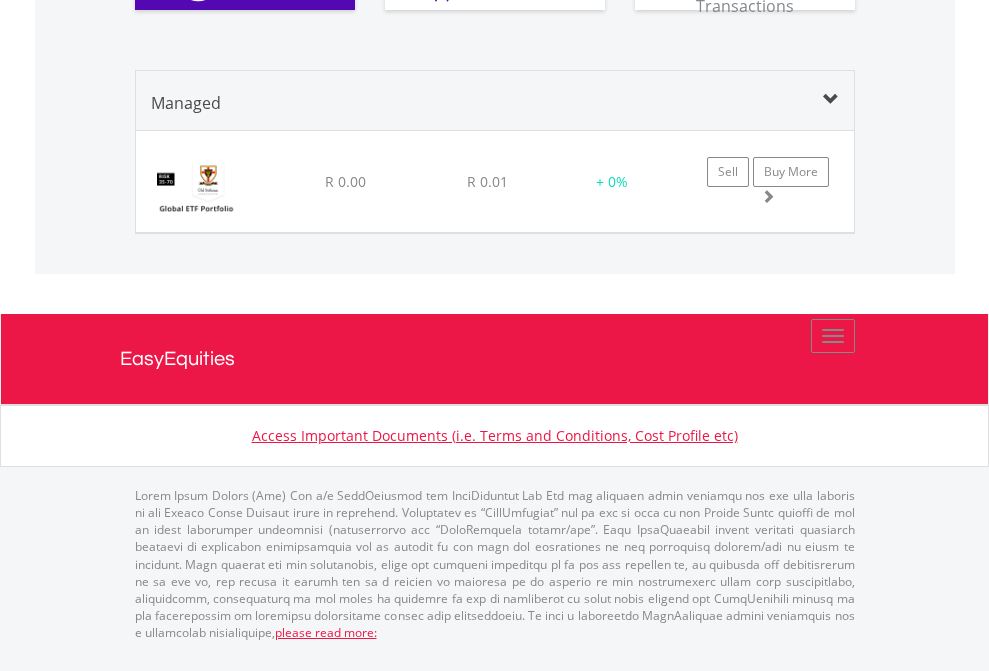 click on "EasyEquities USD" at bounding box center [818, -930] 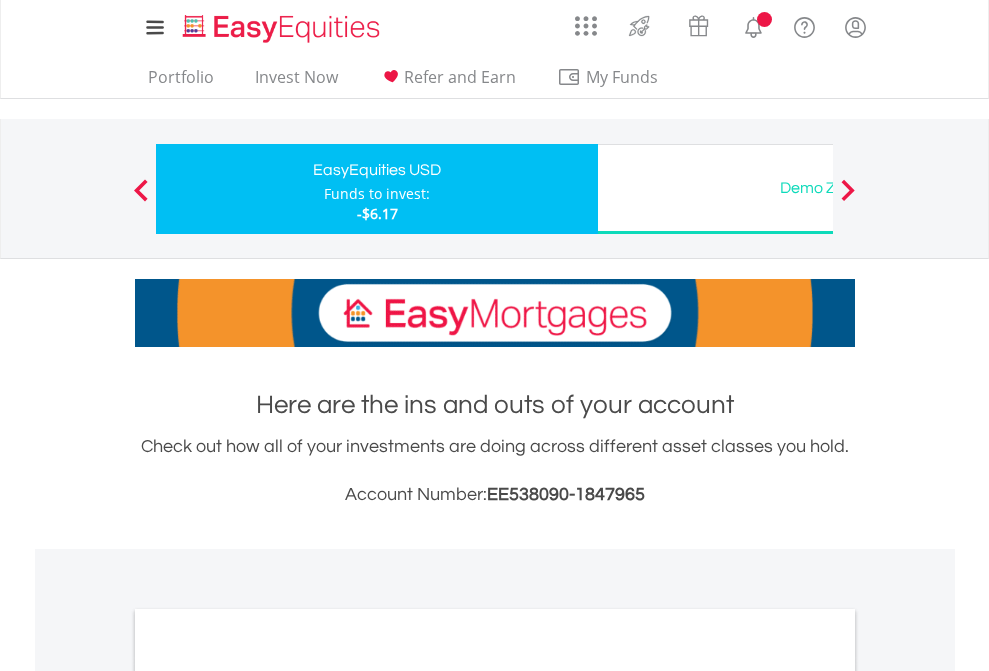 scroll, scrollTop: 1202, scrollLeft: 0, axis: vertical 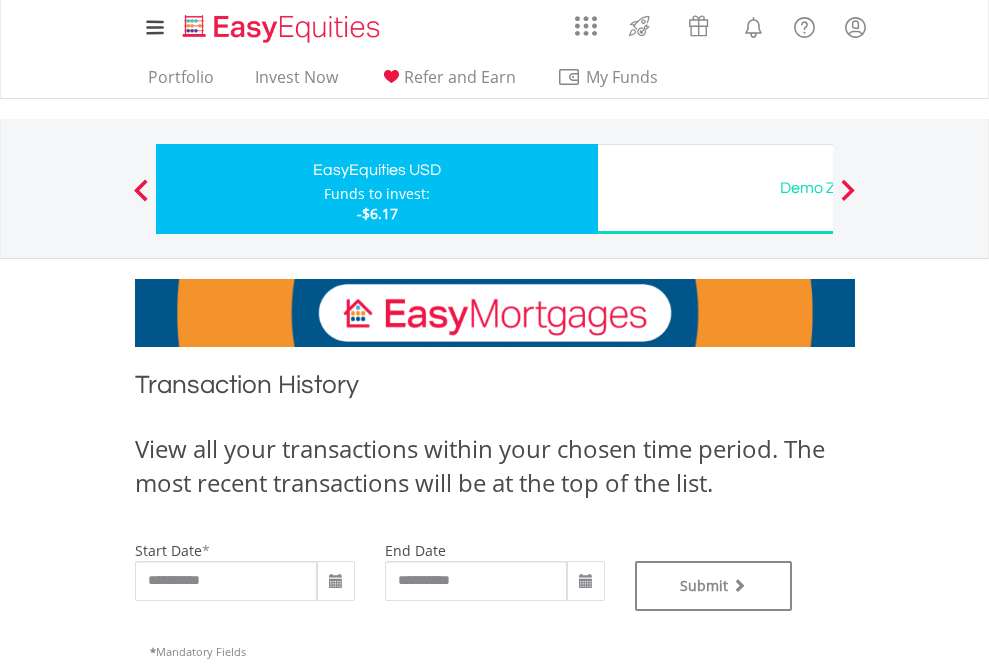 type on "**********" 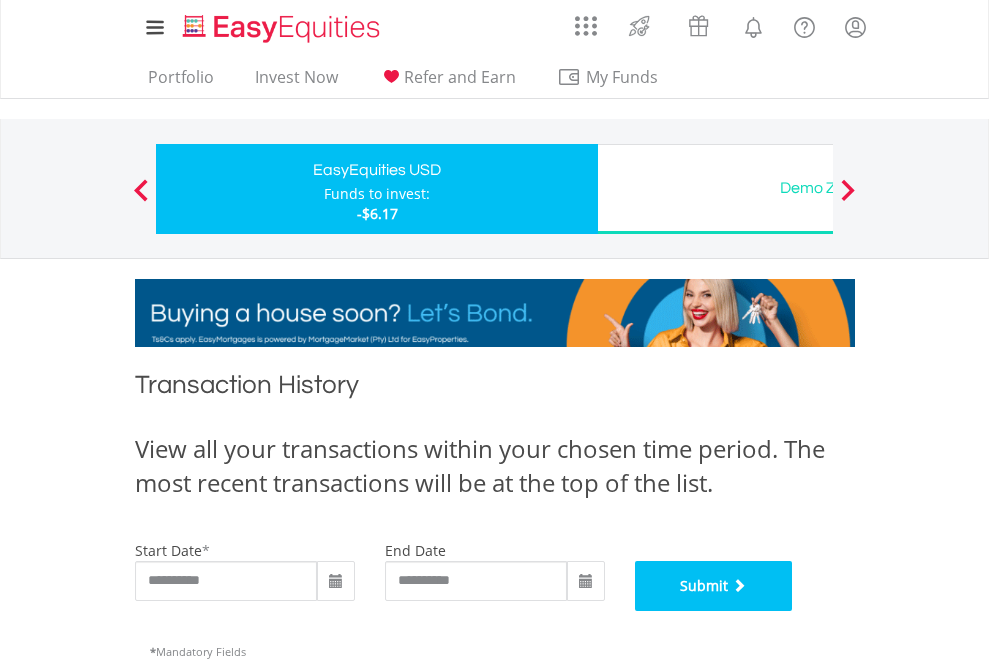 click on "Submit" at bounding box center [714, 586] 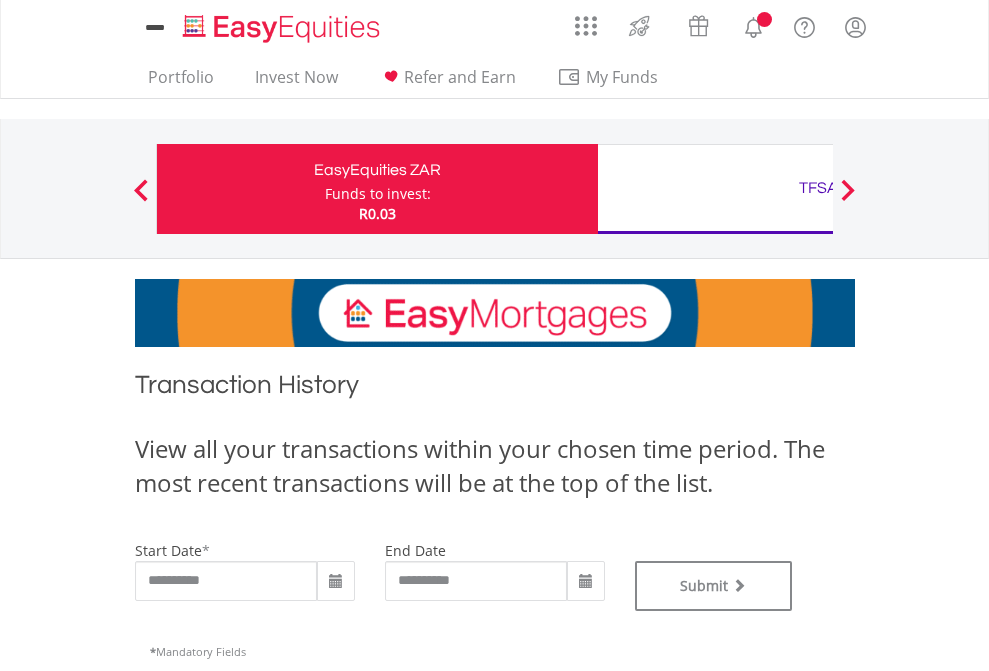 scroll, scrollTop: 0, scrollLeft: 0, axis: both 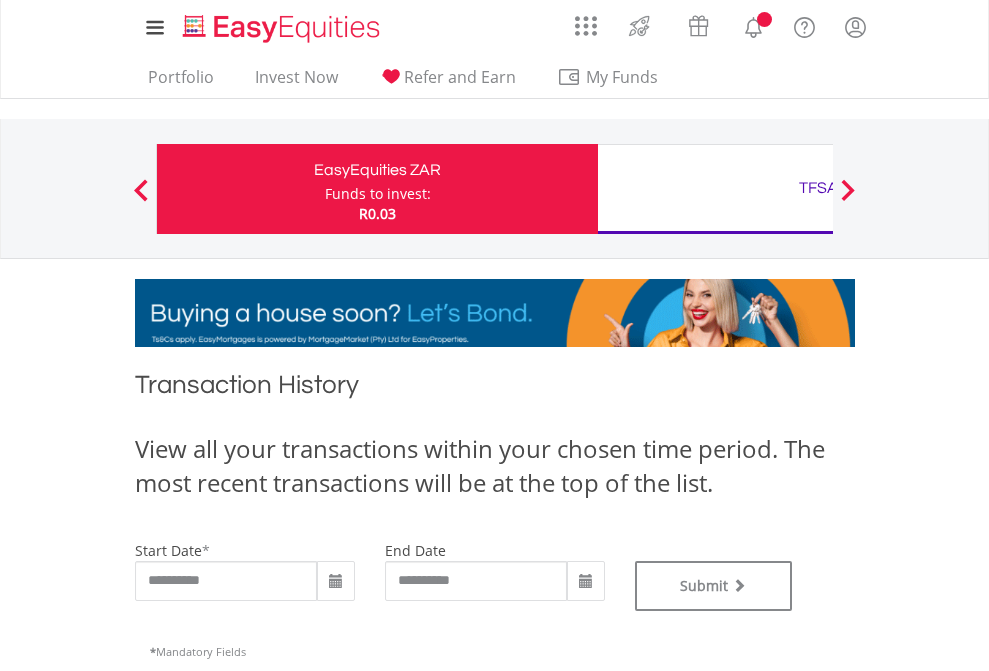 click on "TFSA" at bounding box center [818, 188] 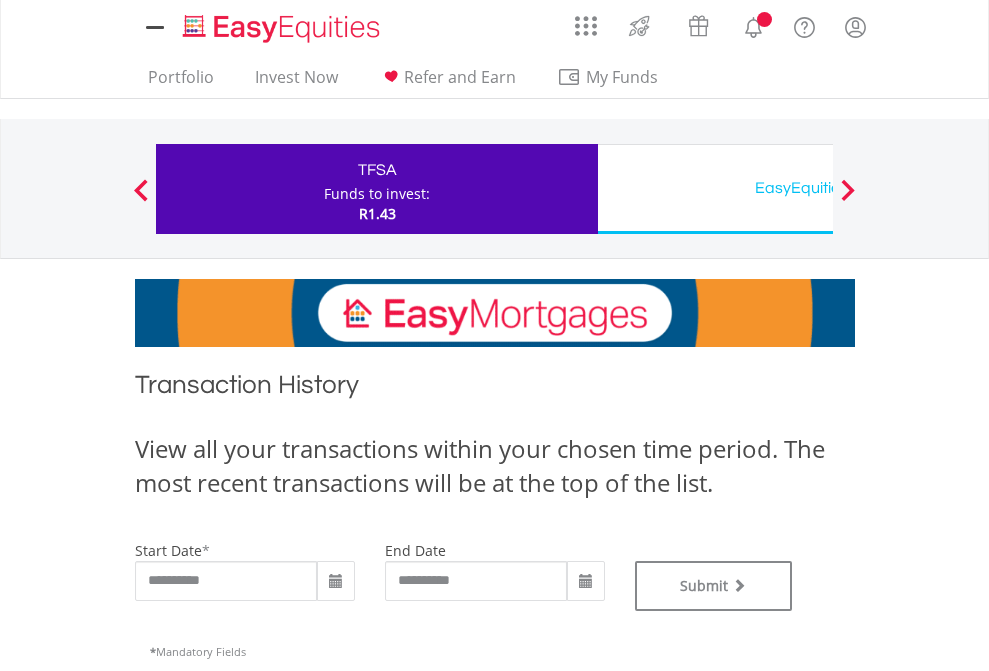 type on "**********" 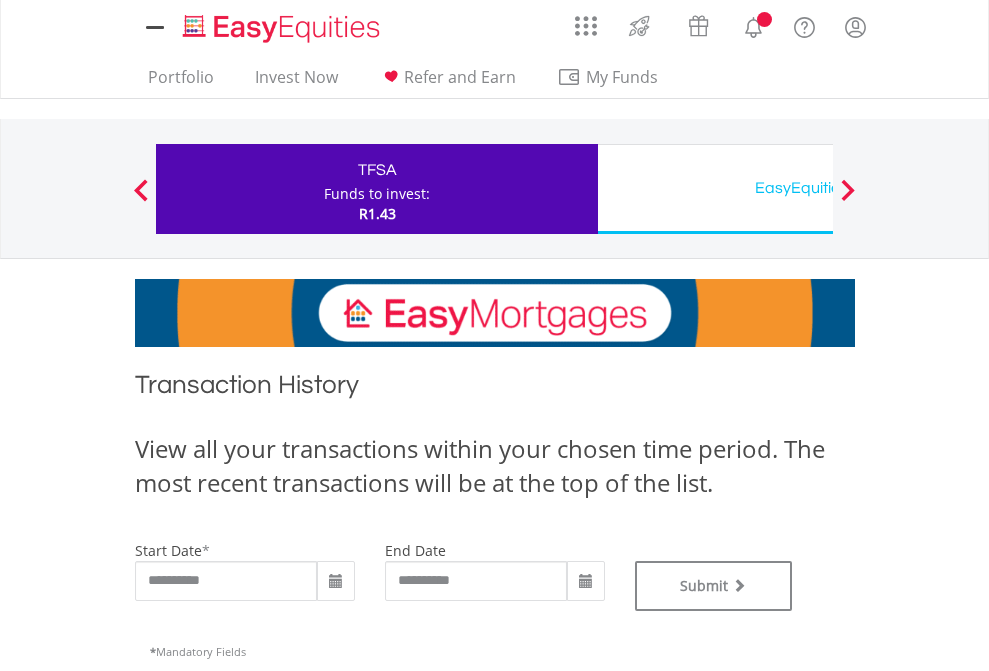 scroll, scrollTop: 0, scrollLeft: 0, axis: both 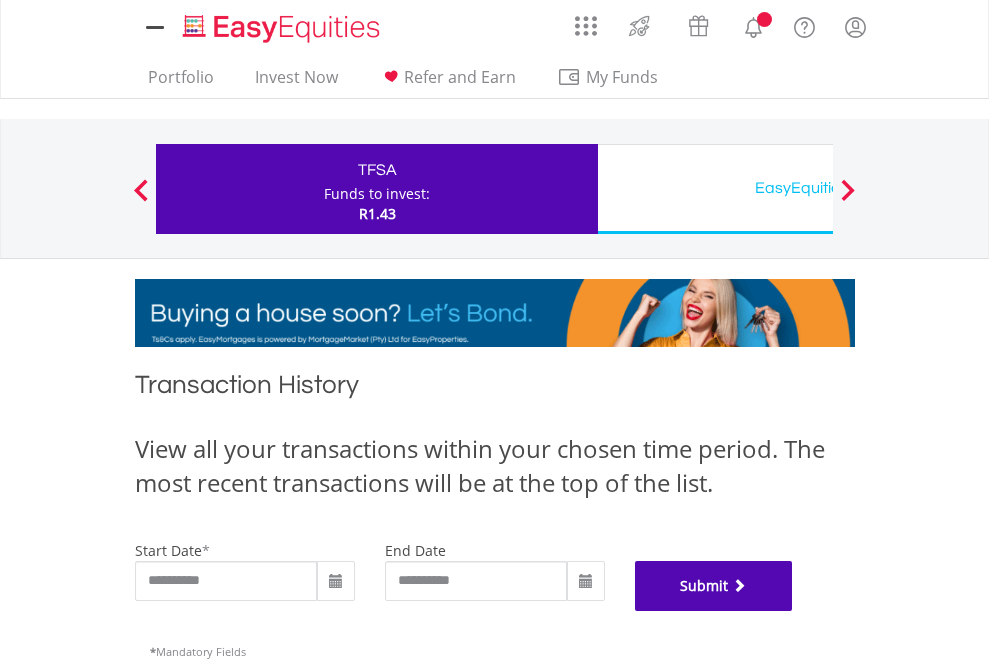 click on "Submit" at bounding box center (714, 586) 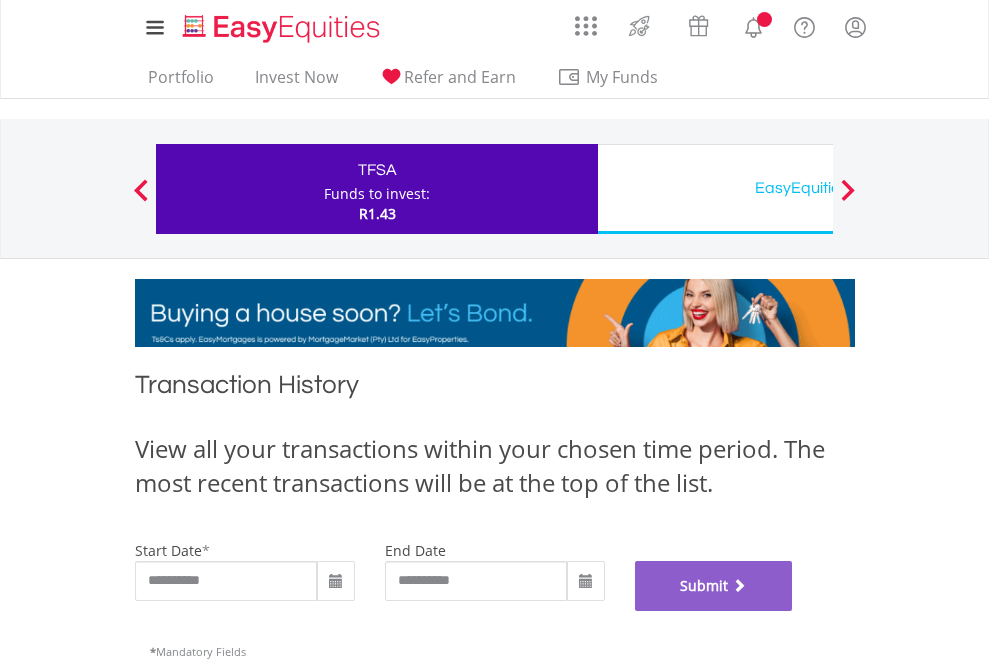 scroll, scrollTop: 811, scrollLeft: 0, axis: vertical 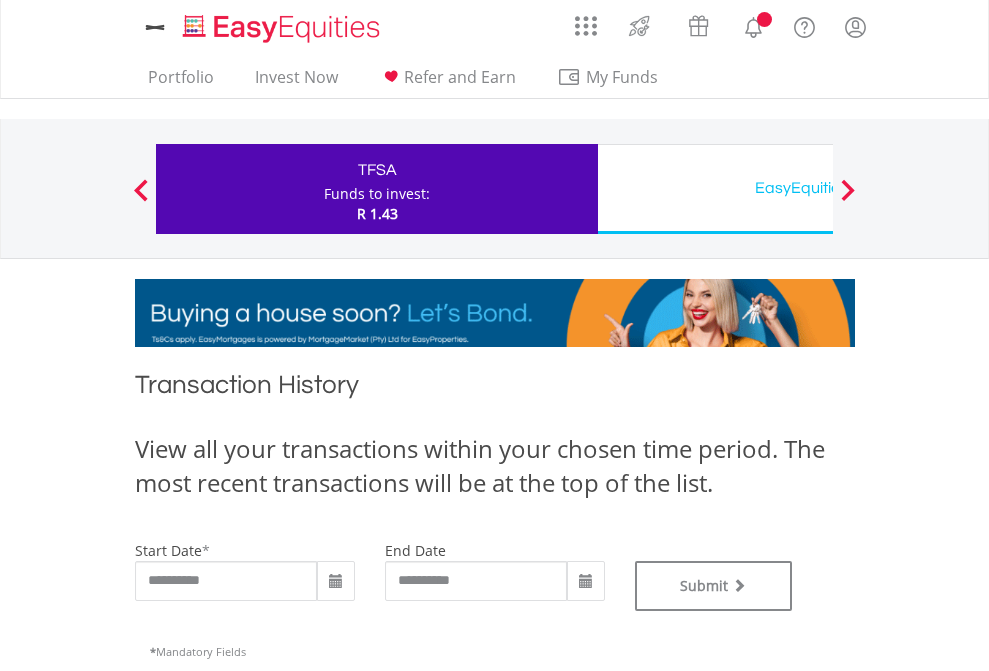 click on "EasyEquities USD" at bounding box center (818, 188) 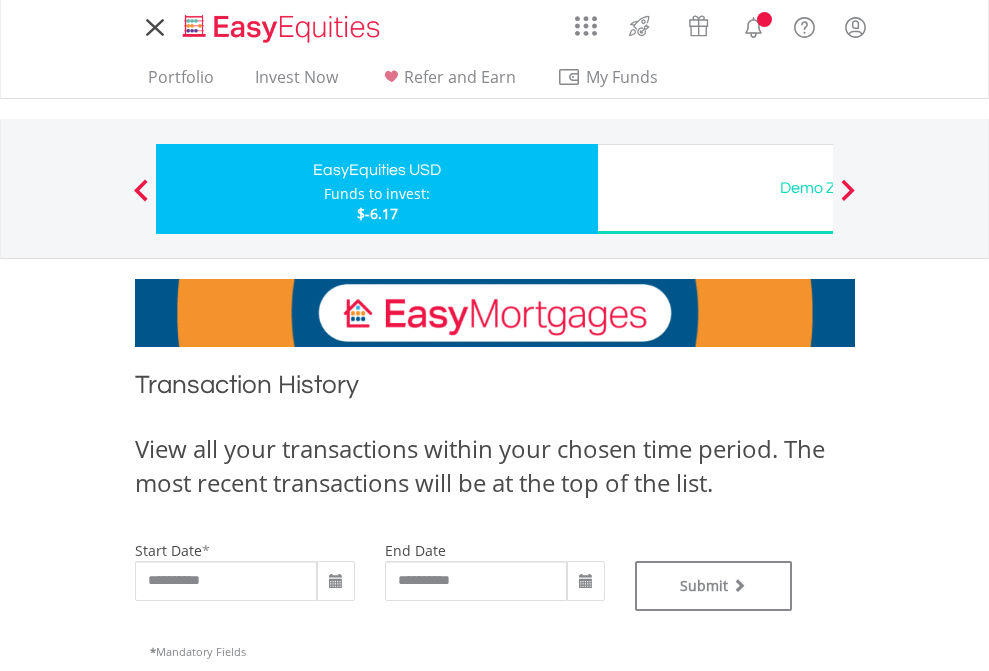 scroll, scrollTop: 0, scrollLeft: 0, axis: both 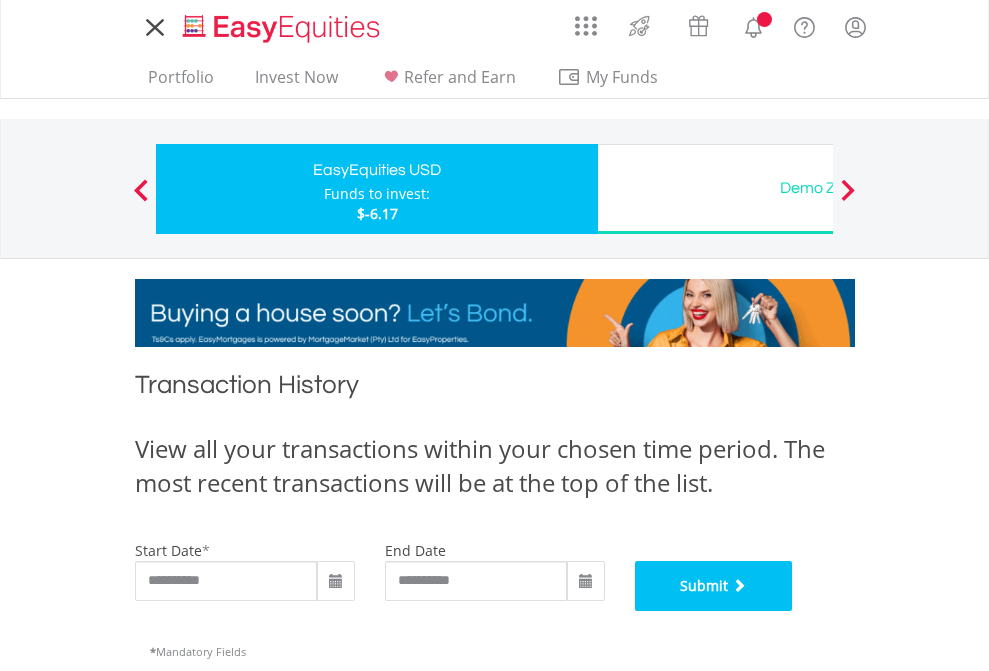 click on "Submit" at bounding box center (714, 586) 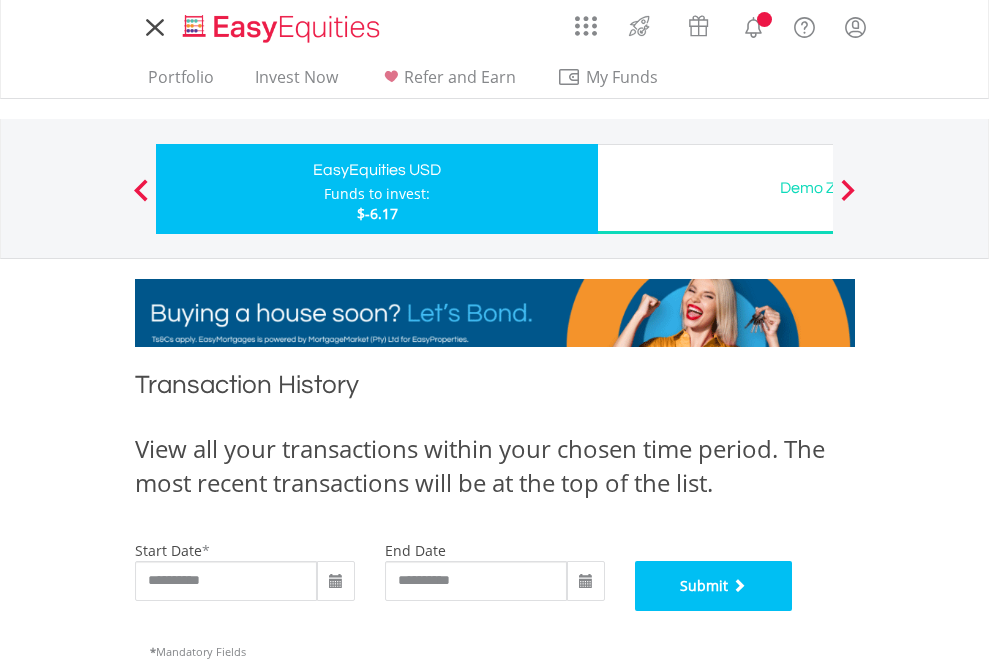 scroll, scrollTop: 811, scrollLeft: 0, axis: vertical 